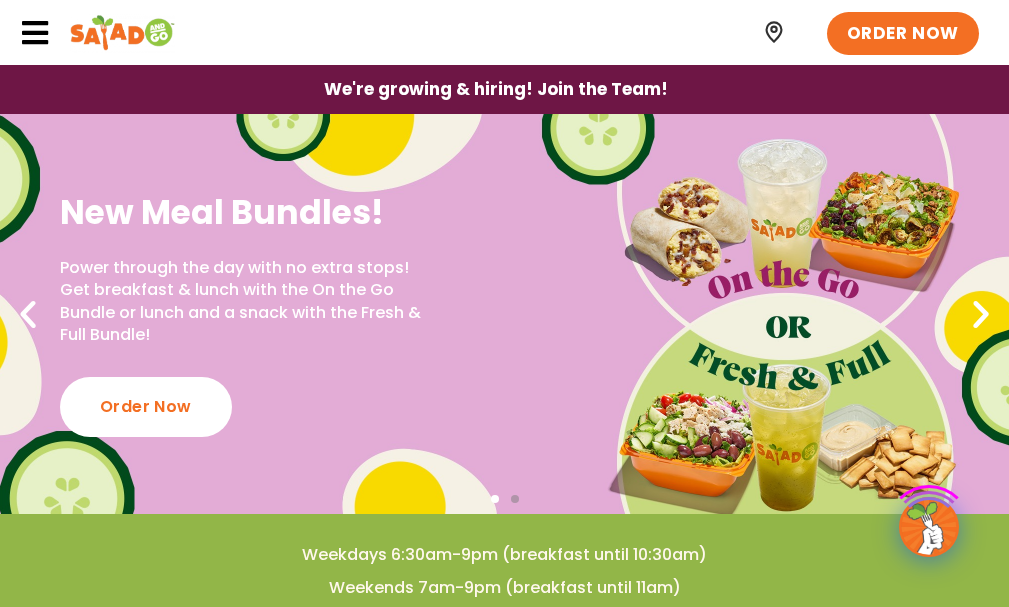 scroll, scrollTop: 0, scrollLeft: 0, axis: both 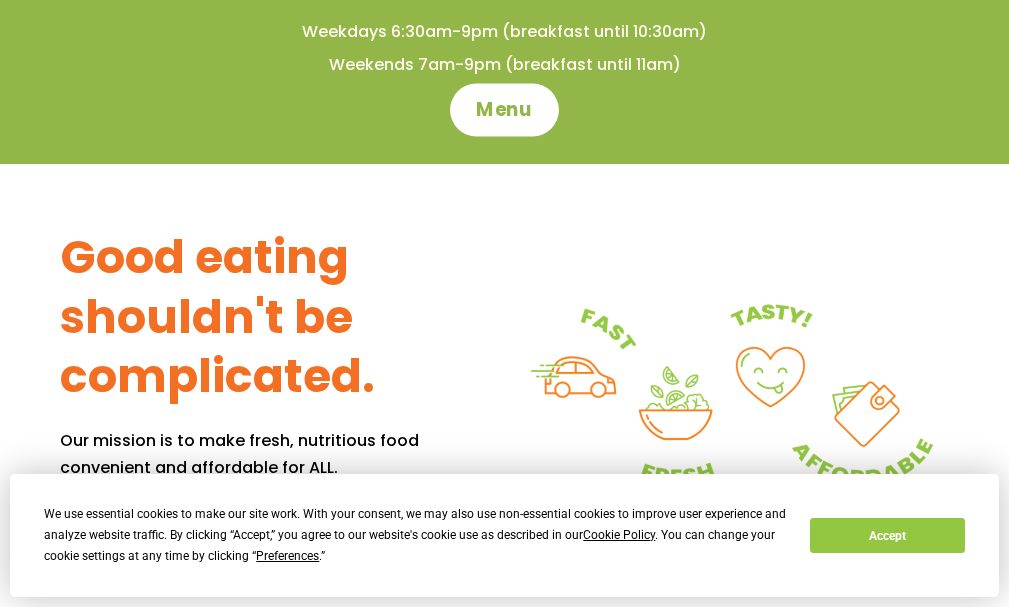 click on "Menu" at bounding box center [504, 110] 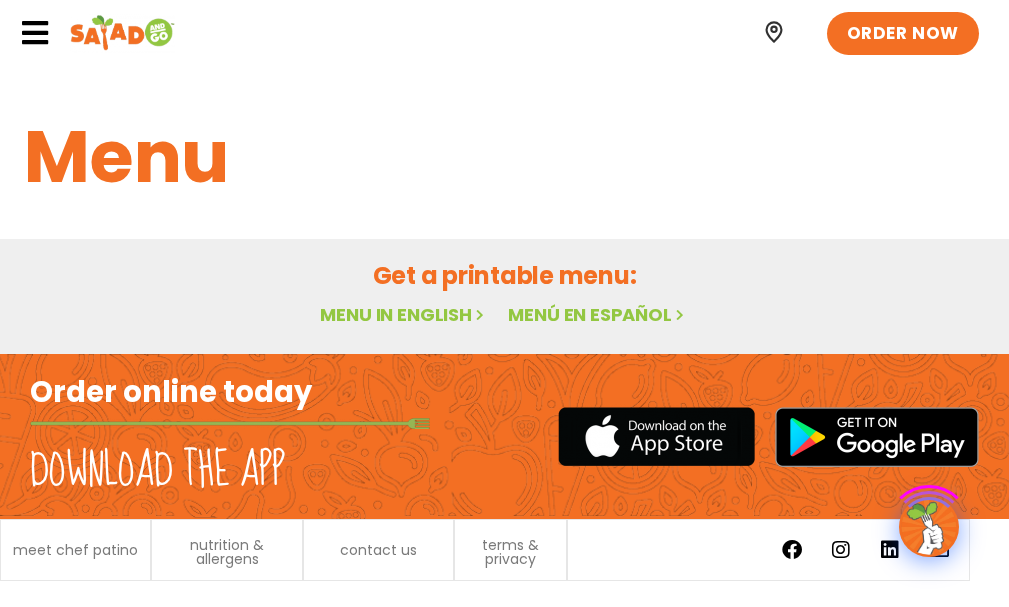 scroll, scrollTop: 0, scrollLeft: 0, axis: both 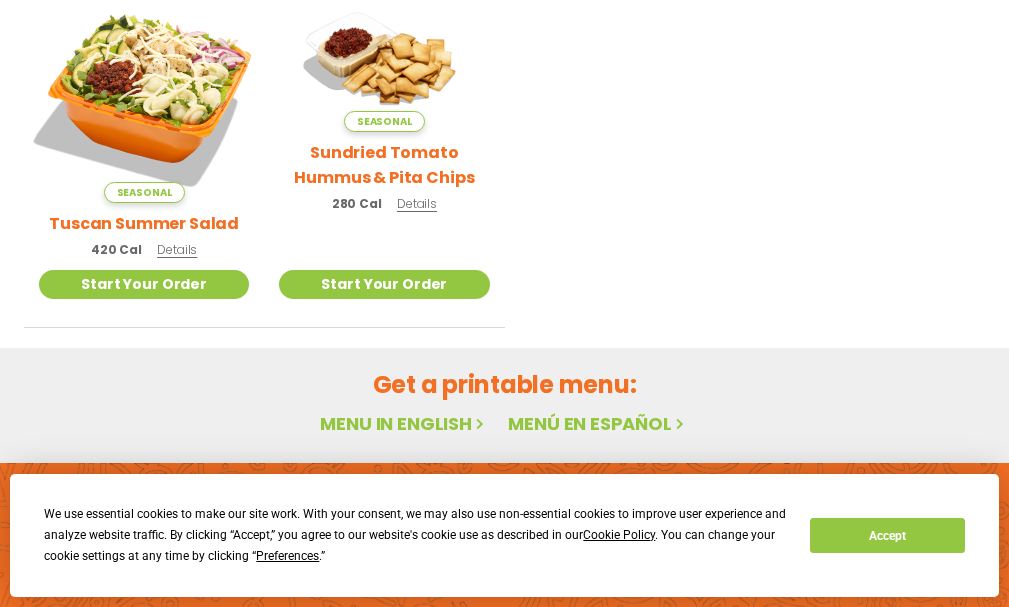 click at bounding box center (144, 97) 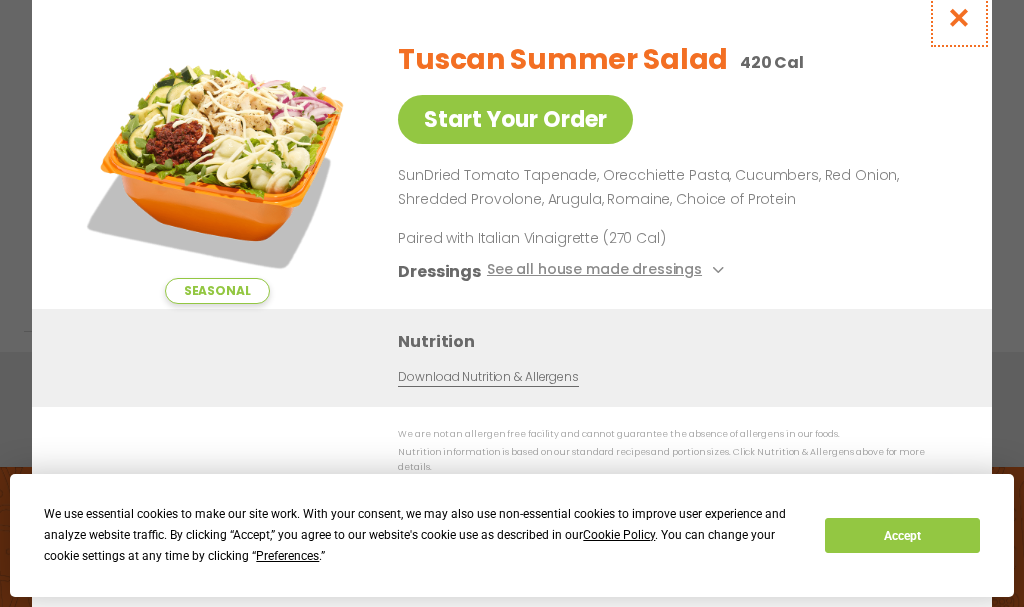 click at bounding box center (959, 17) 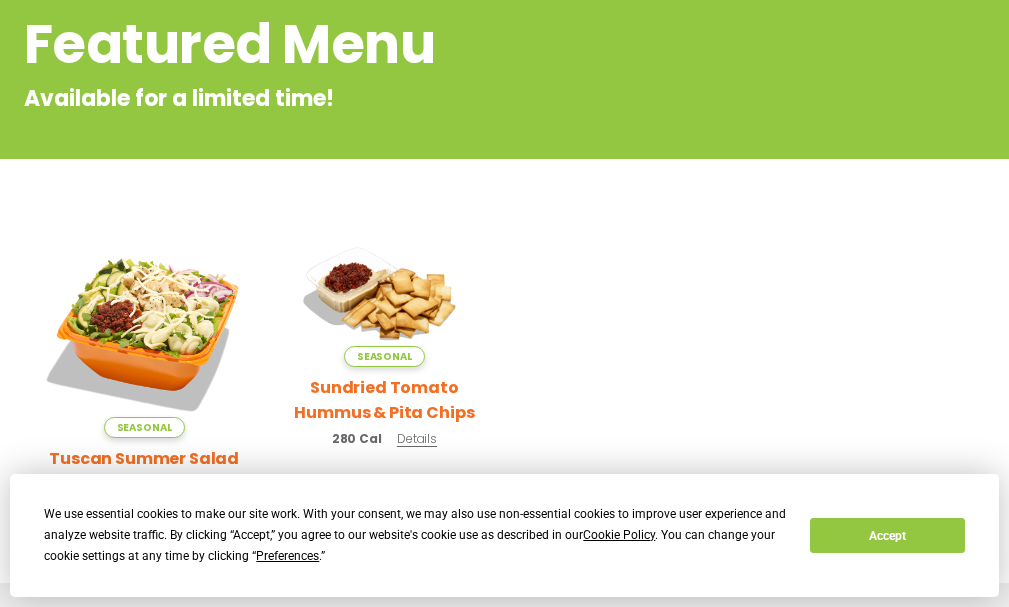 scroll, scrollTop: 267, scrollLeft: 0, axis: vertical 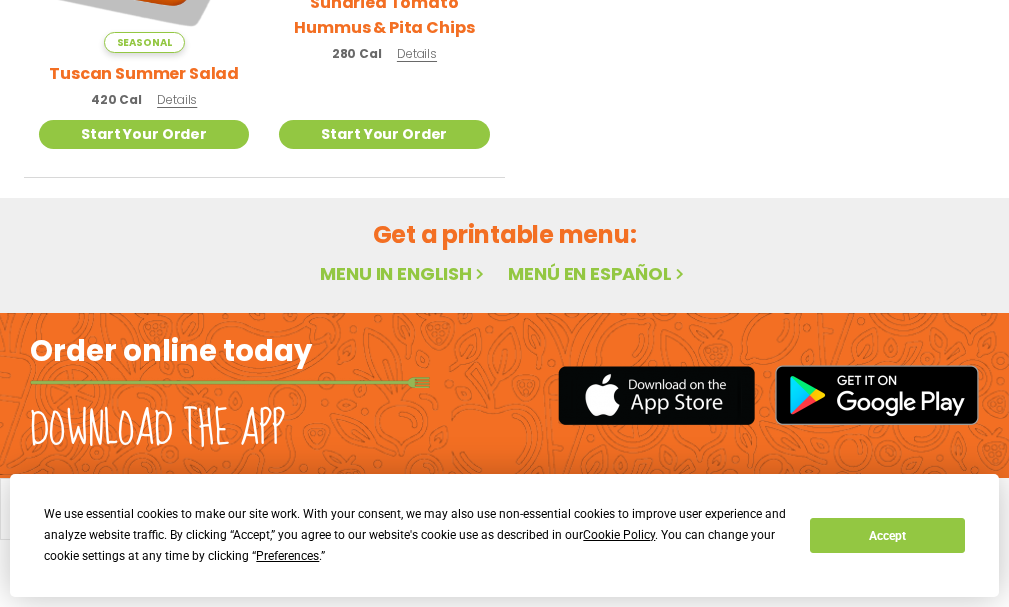 click on "Menu in English" at bounding box center (404, 273) 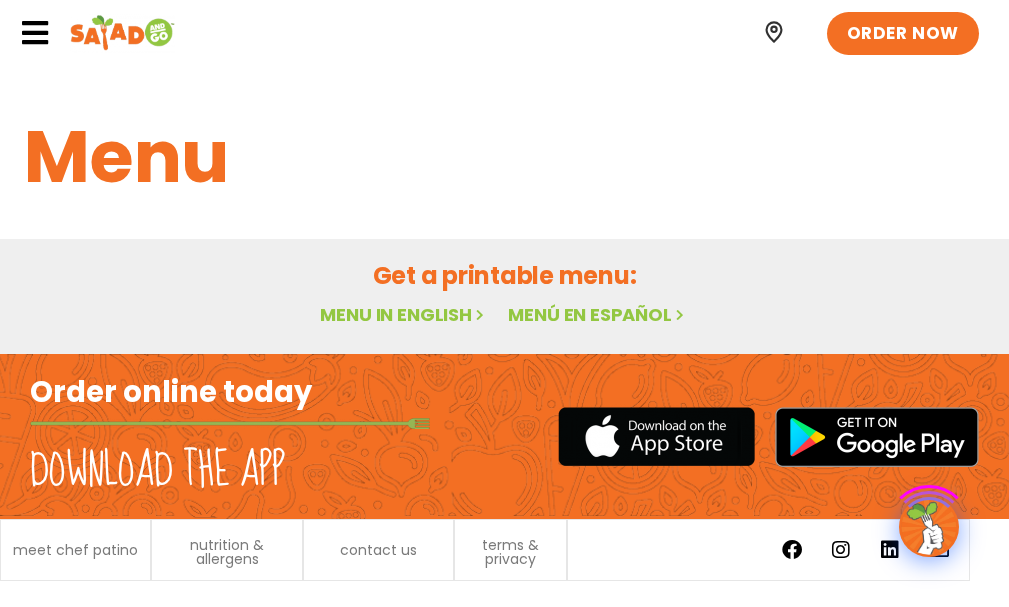 scroll, scrollTop: 0, scrollLeft: 0, axis: both 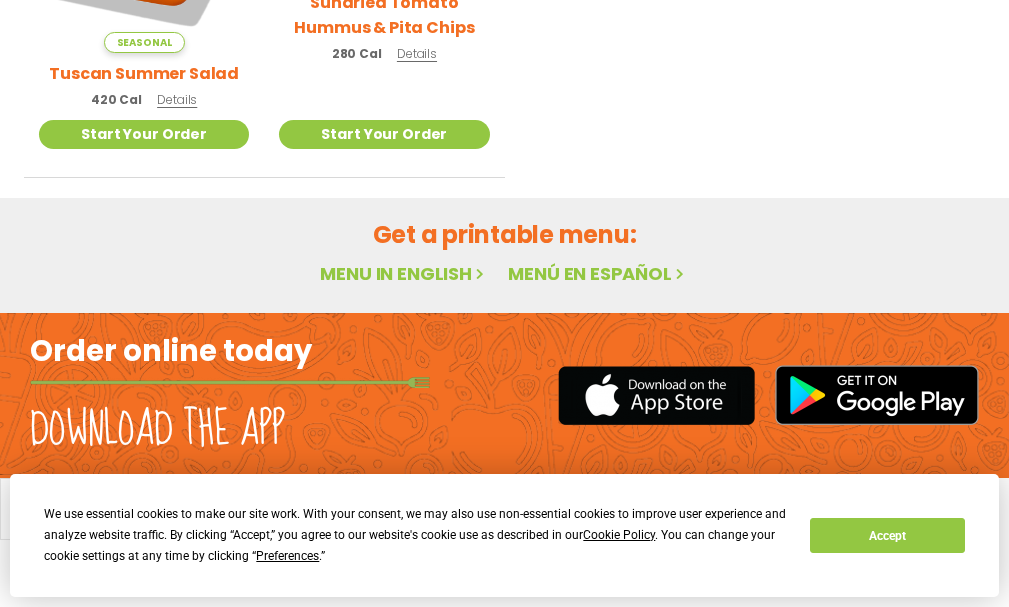 click on "Menu in English" at bounding box center [404, 273] 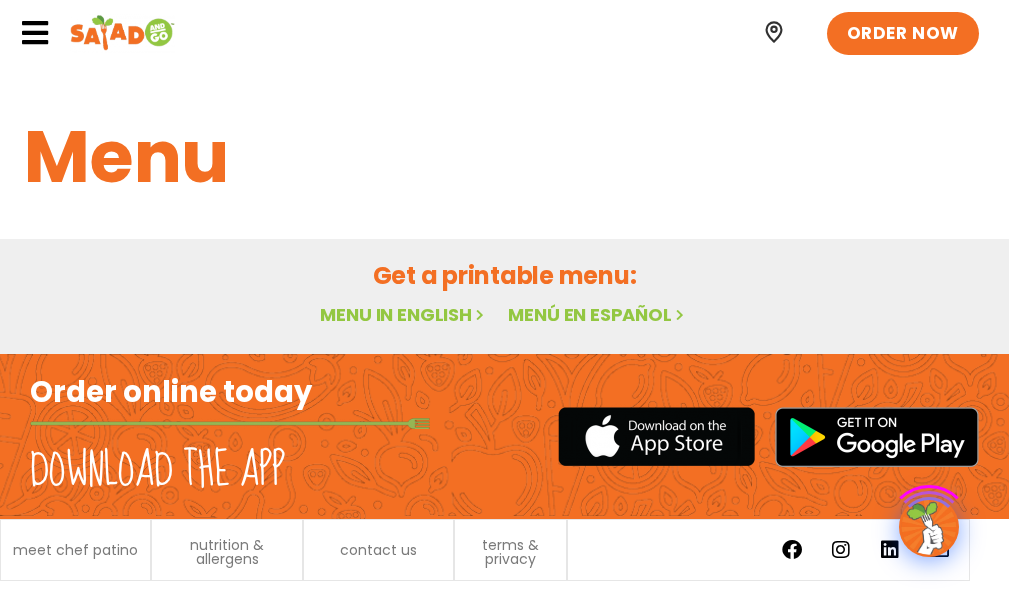 scroll, scrollTop: 0, scrollLeft: 0, axis: both 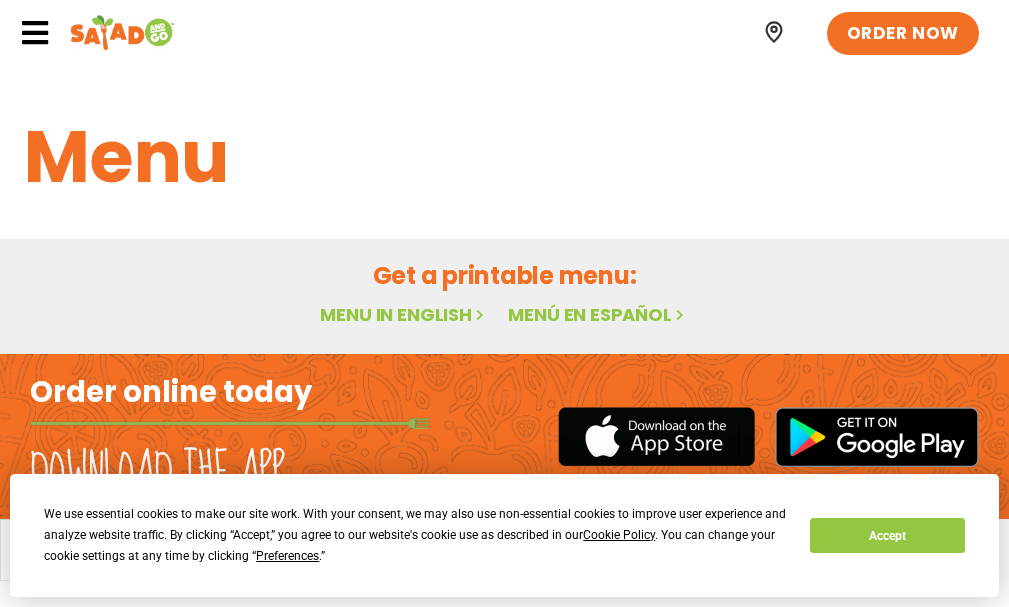 click on "Menu in English" at bounding box center [404, 314] 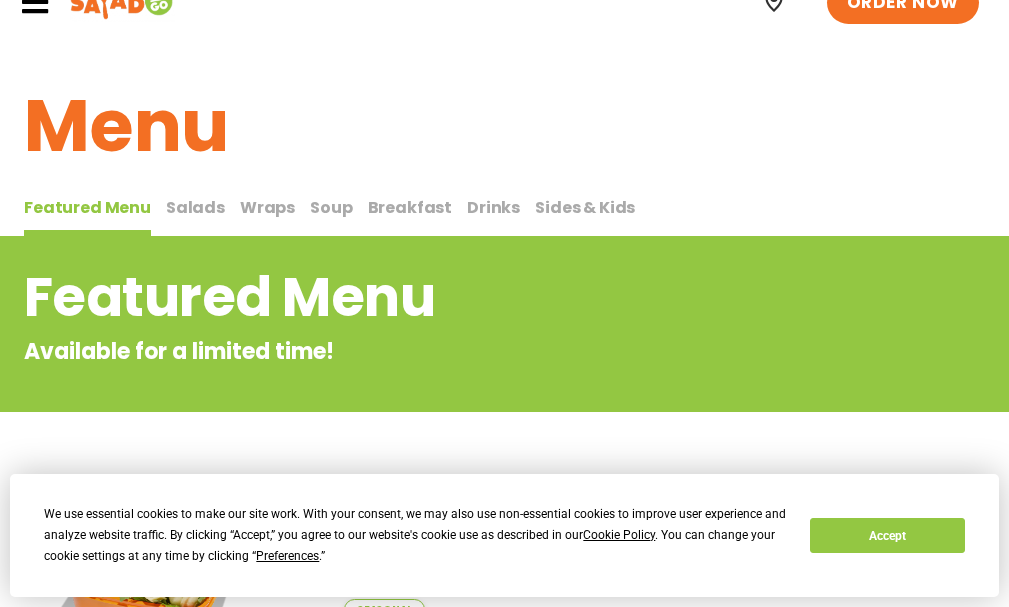 scroll, scrollTop: 11, scrollLeft: 0, axis: vertical 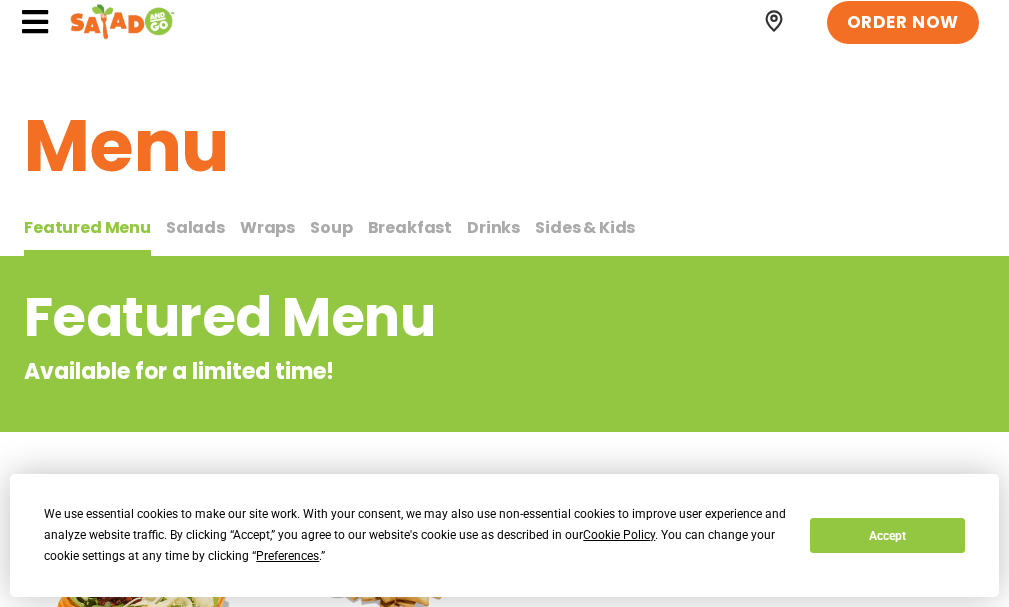 click on "Salads" at bounding box center (195, 227) 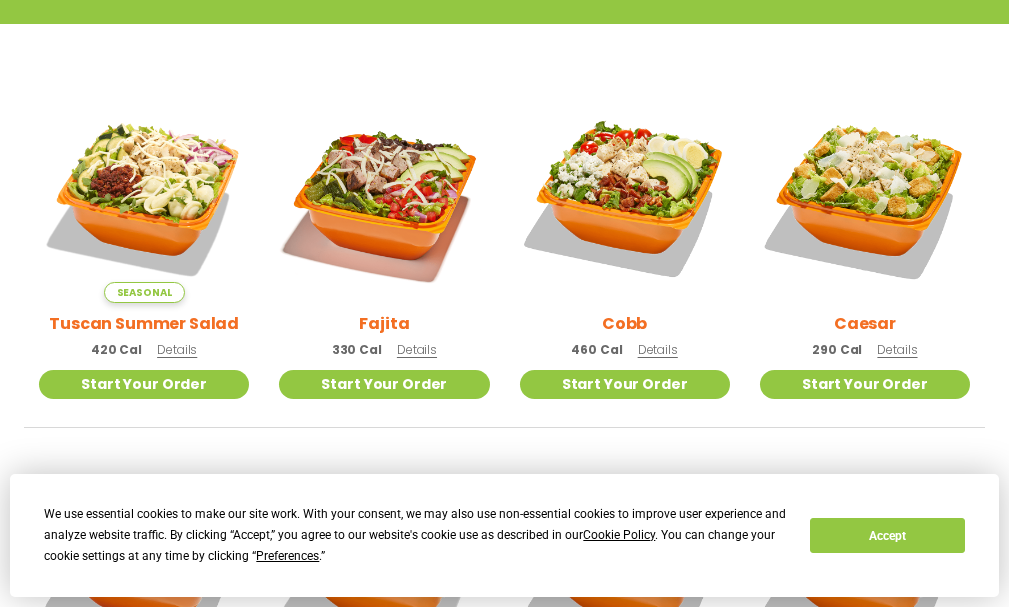 scroll, scrollTop: 558, scrollLeft: 0, axis: vertical 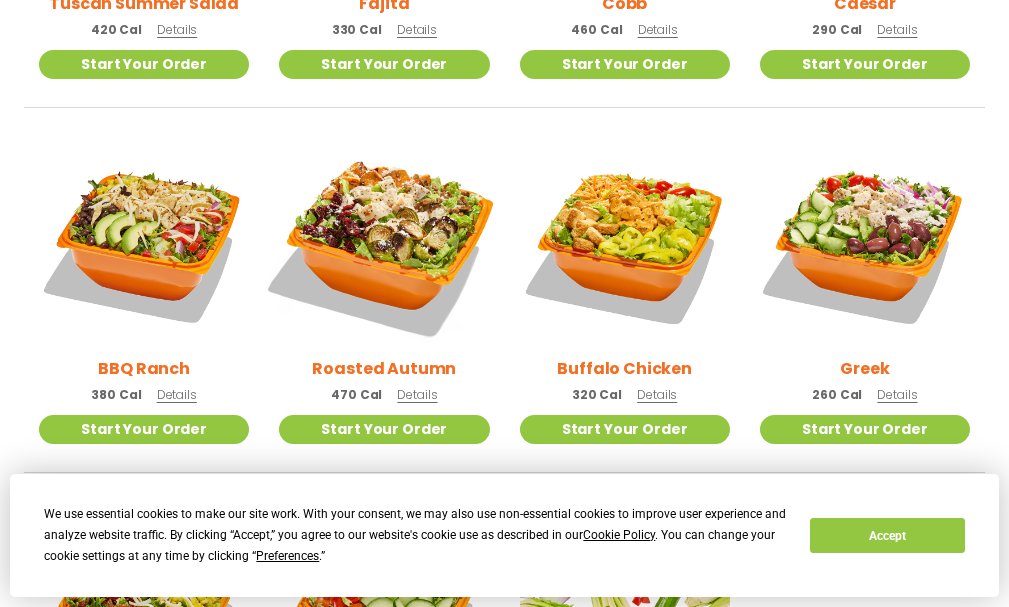 click at bounding box center (384, 243) 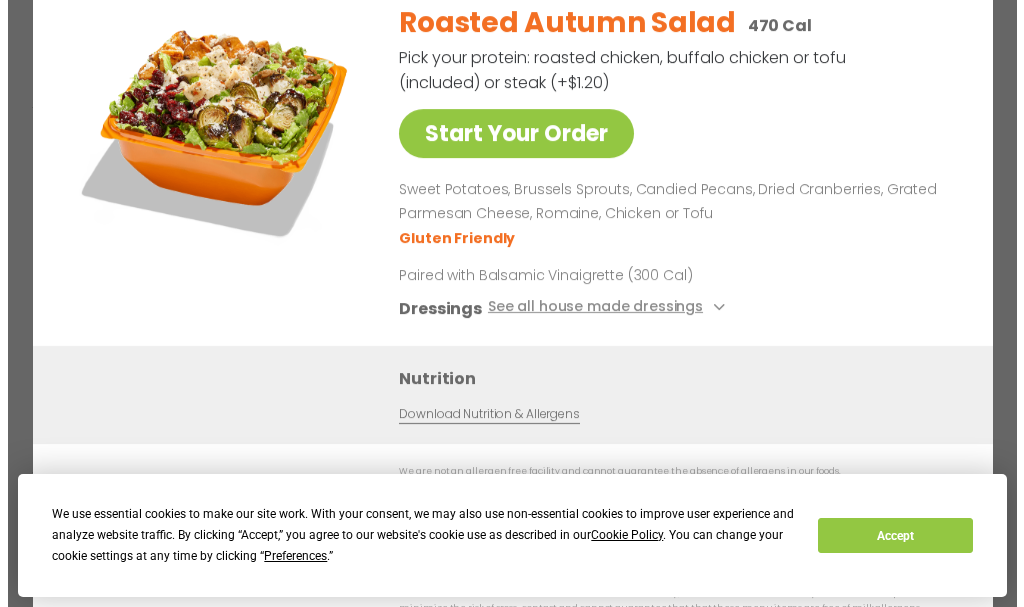 scroll, scrollTop: 841, scrollLeft: 0, axis: vertical 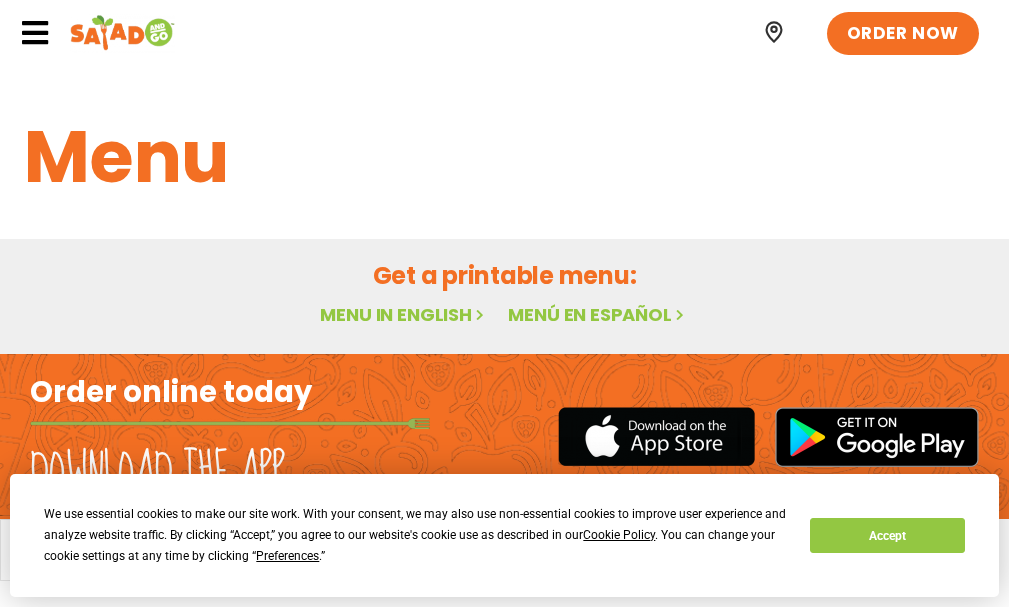 click at bounding box center [35, 33] 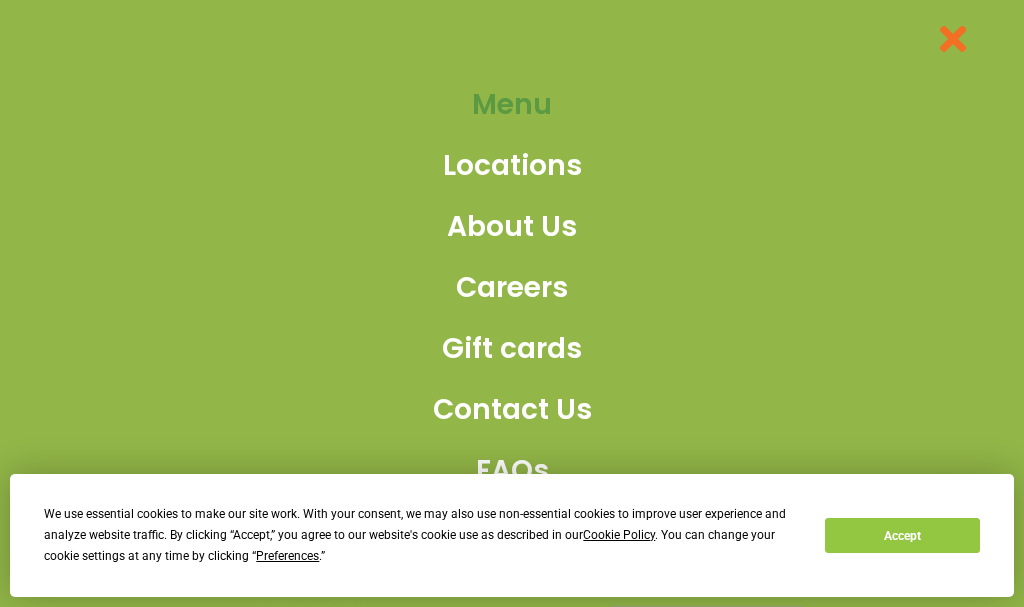 click on "Menu" at bounding box center [512, 105] 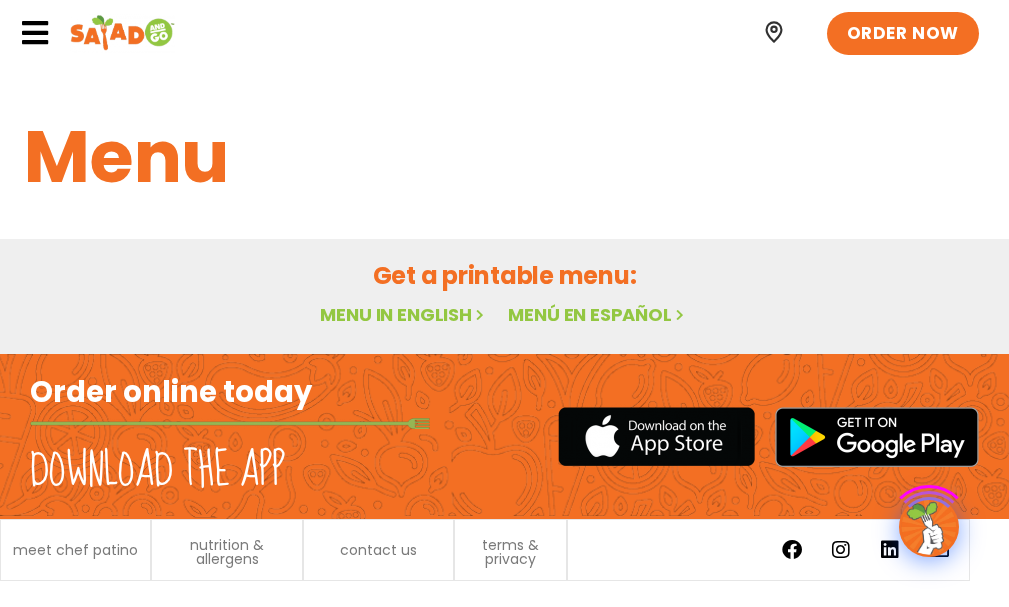 scroll, scrollTop: 0, scrollLeft: 0, axis: both 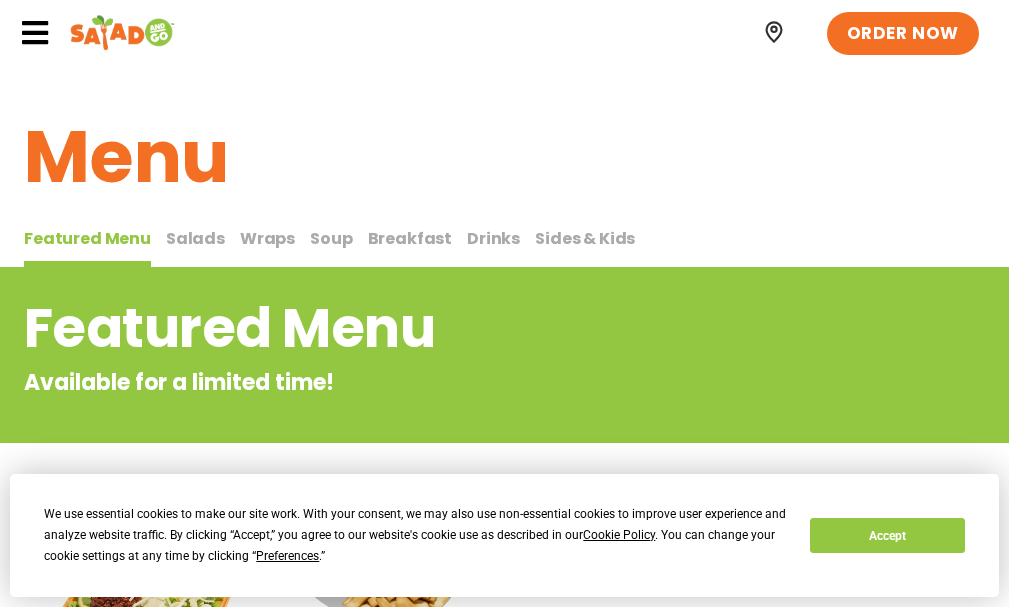 click on "Salads" at bounding box center [195, 238] 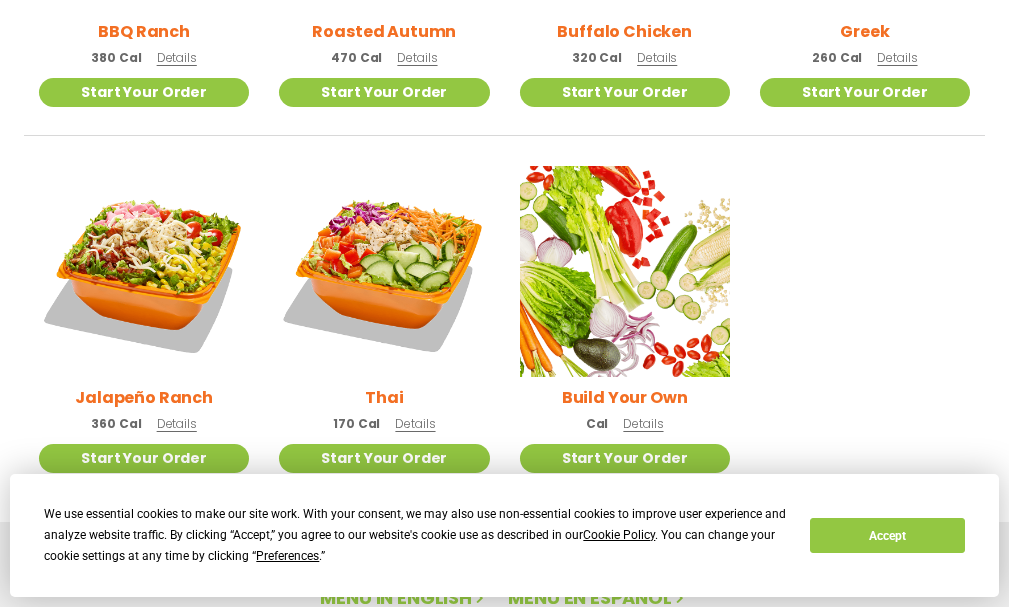 scroll, scrollTop: 1197, scrollLeft: 0, axis: vertical 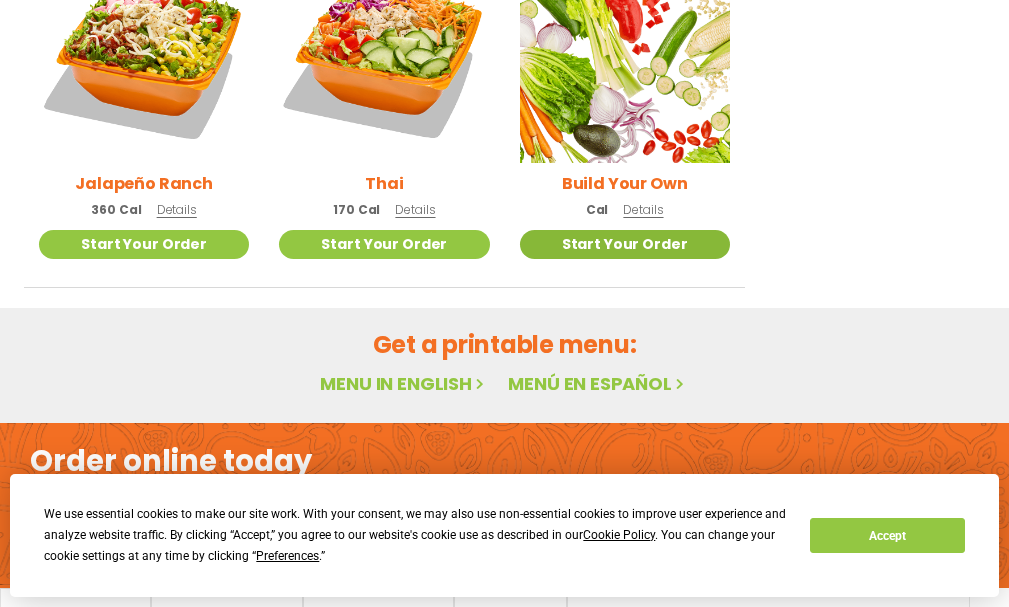 click on "Start Your Order" at bounding box center (625, 244) 